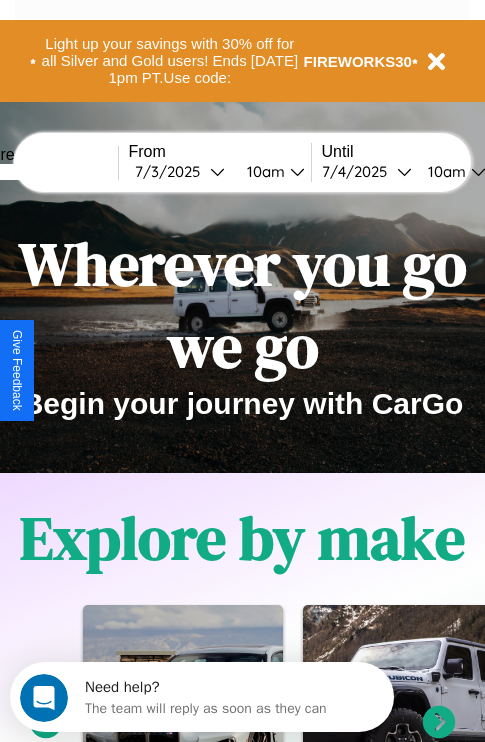 scroll, scrollTop: 0, scrollLeft: 0, axis: both 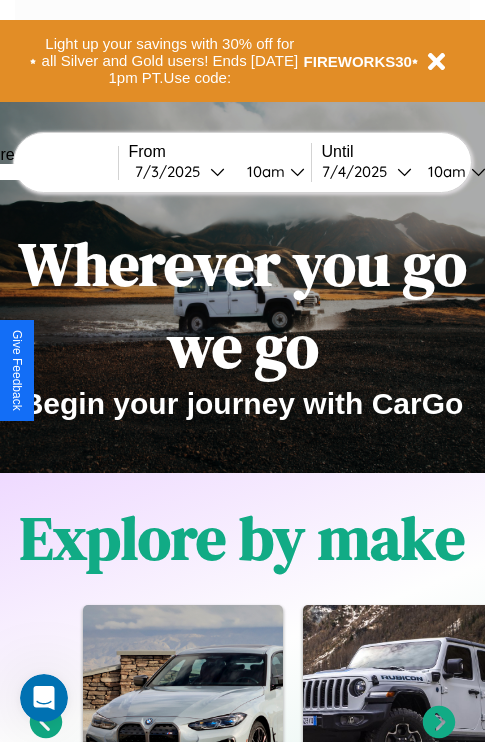 click at bounding box center [43, 172] 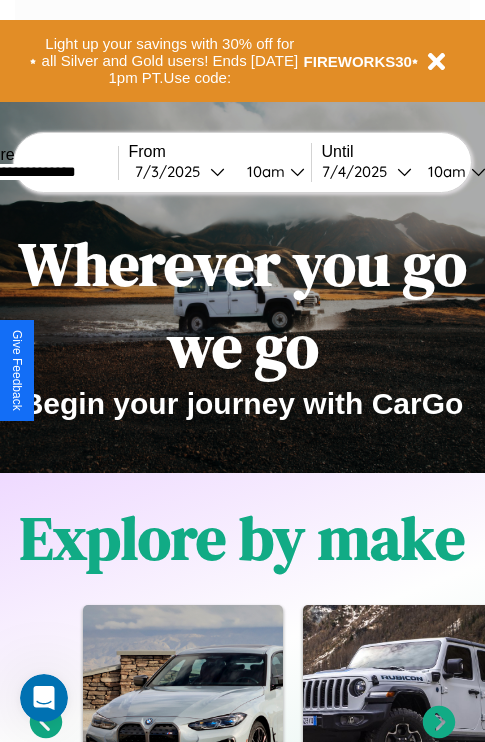 type on "**********" 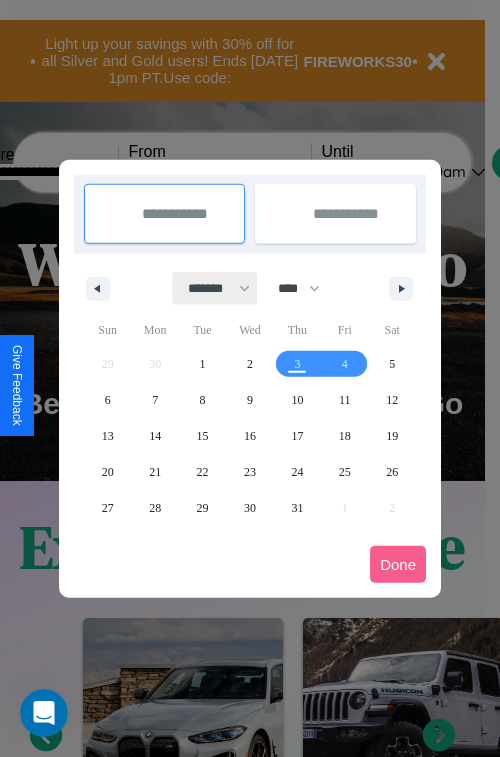 click on "******* ******** ***** ***** *** **** **** ****** ********* ******* ******** ********" at bounding box center [215, 288] 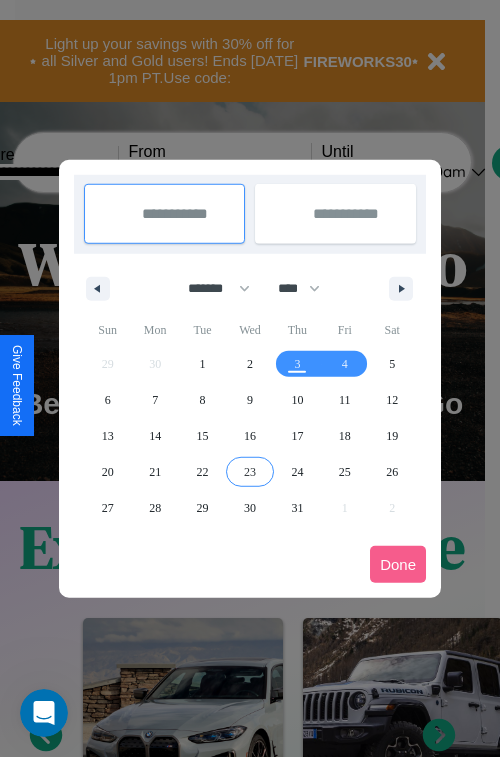 click on "23" at bounding box center (250, 472) 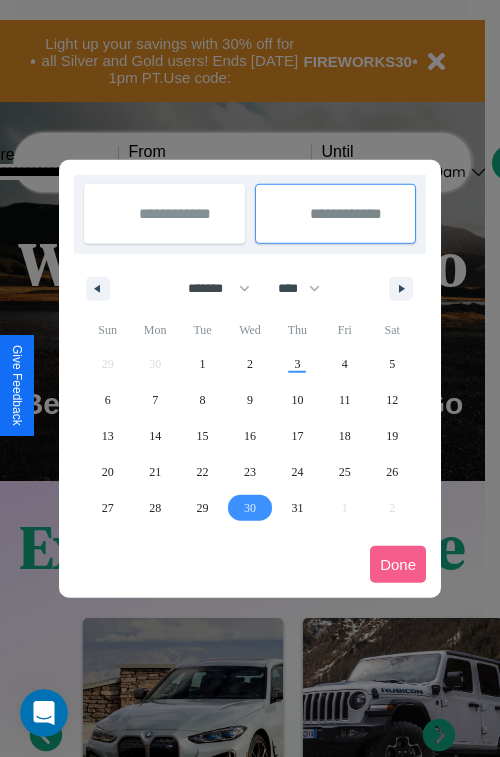 click on "30" at bounding box center (250, 508) 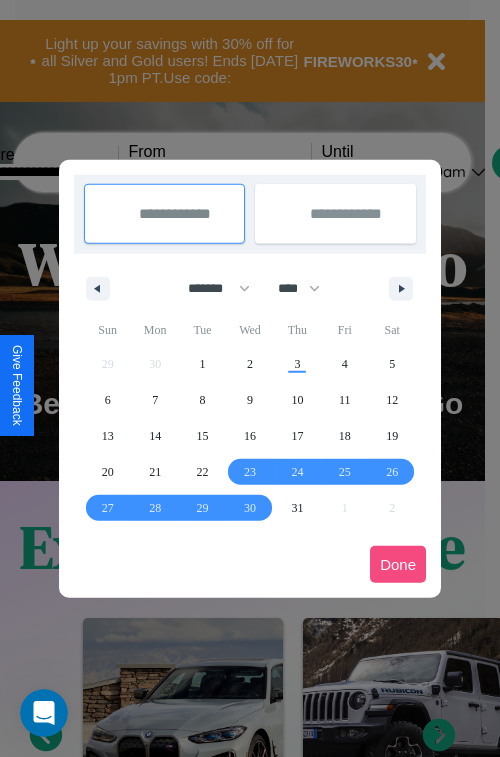 click on "Done" at bounding box center (398, 564) 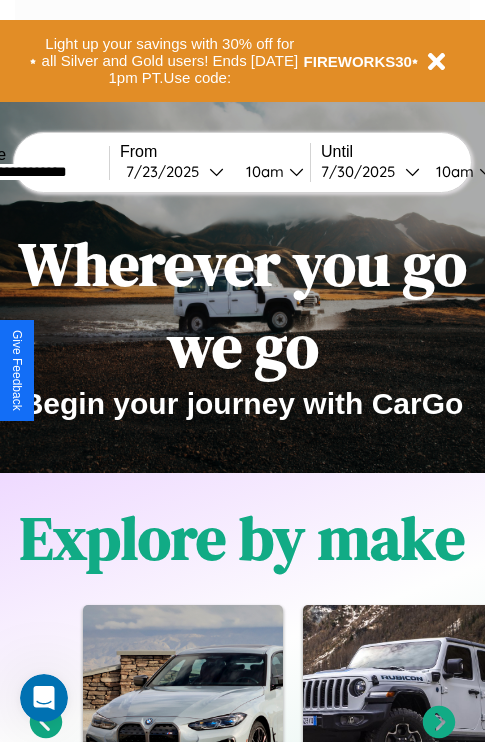 scroll, scrollTop: 0, scrollLeft: 76, axis: horizontal 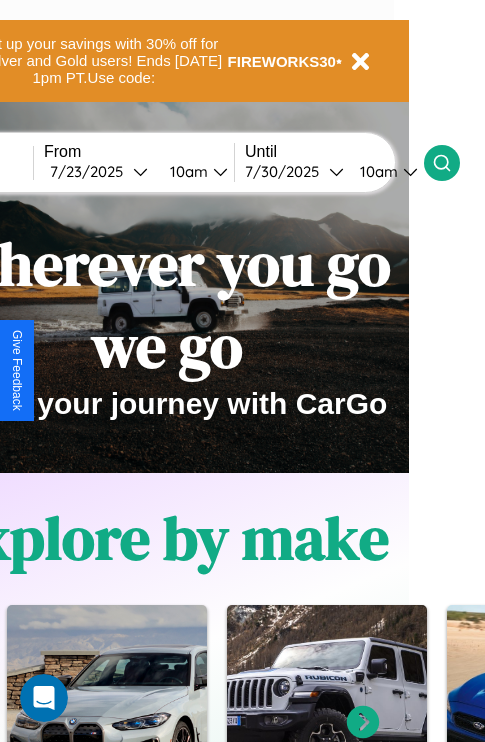 click 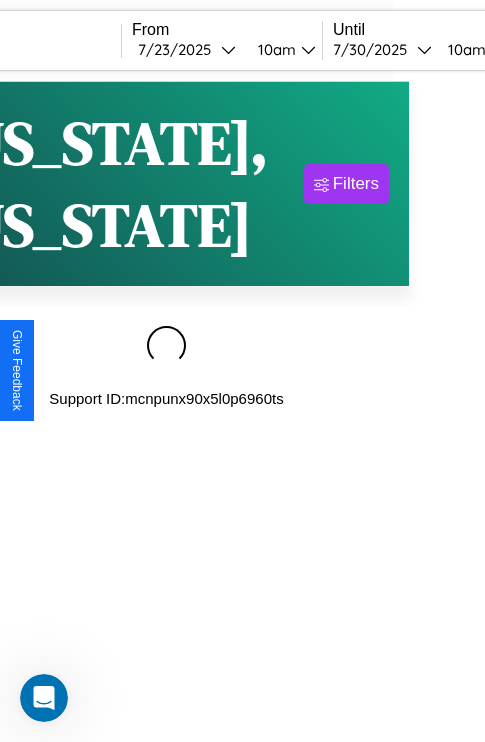 scroll, scrollTop: 0, scrollLeft: 0, axis: both 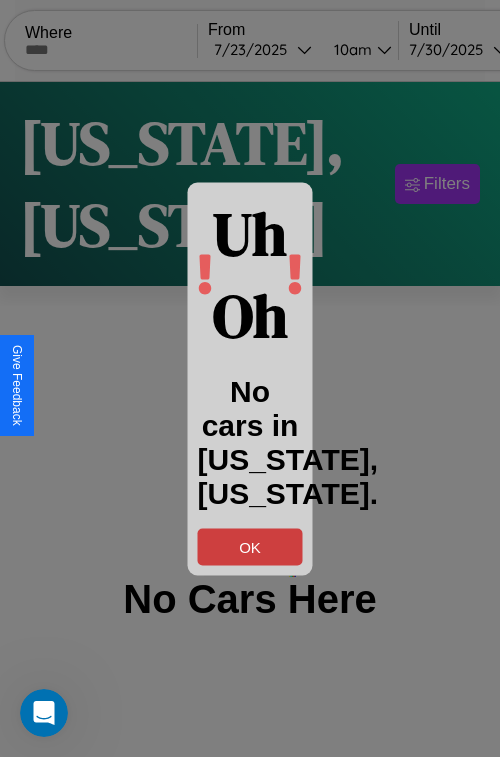 click on "OK" at bounding box center (250, 546) 